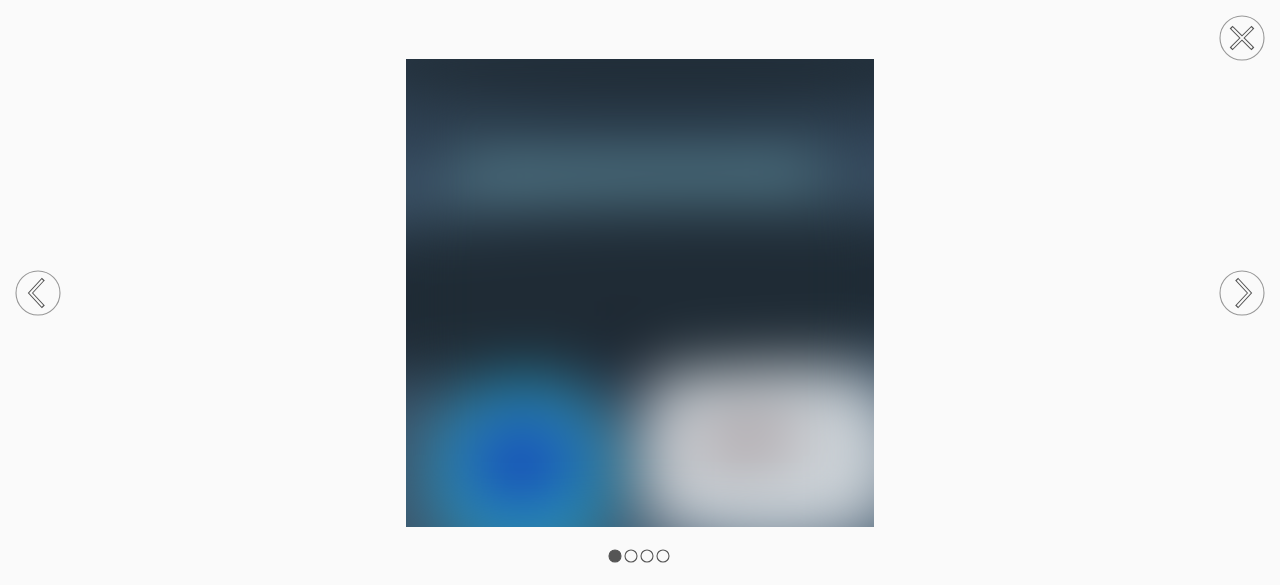 scroll, scrollTop: 160, scrollLeft: 0, axis: vertical 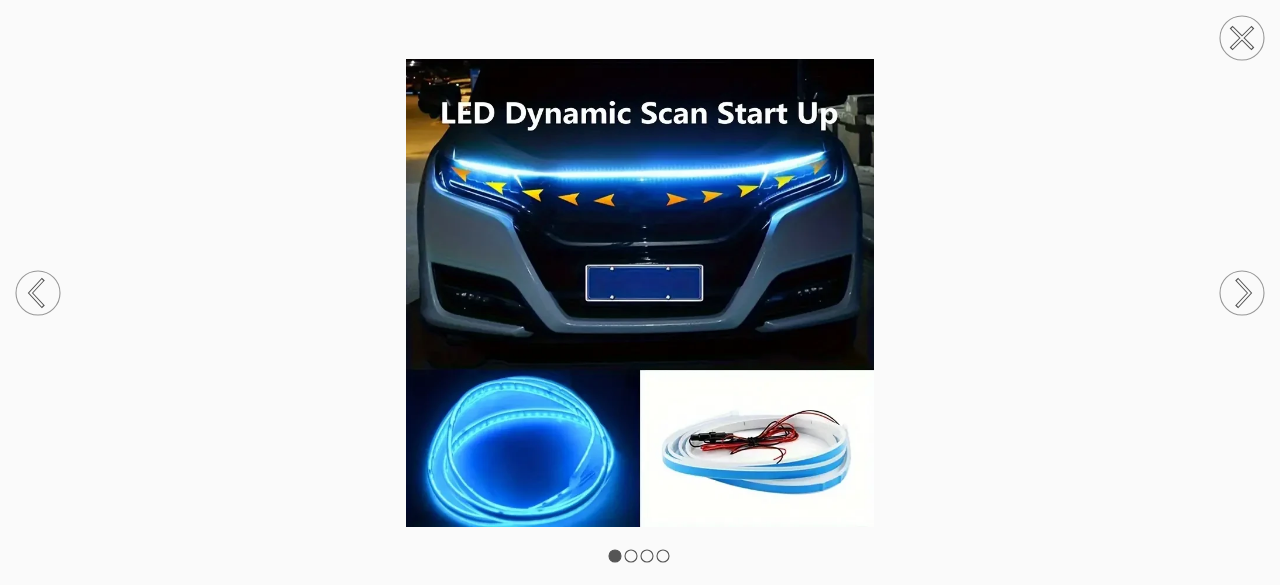 click 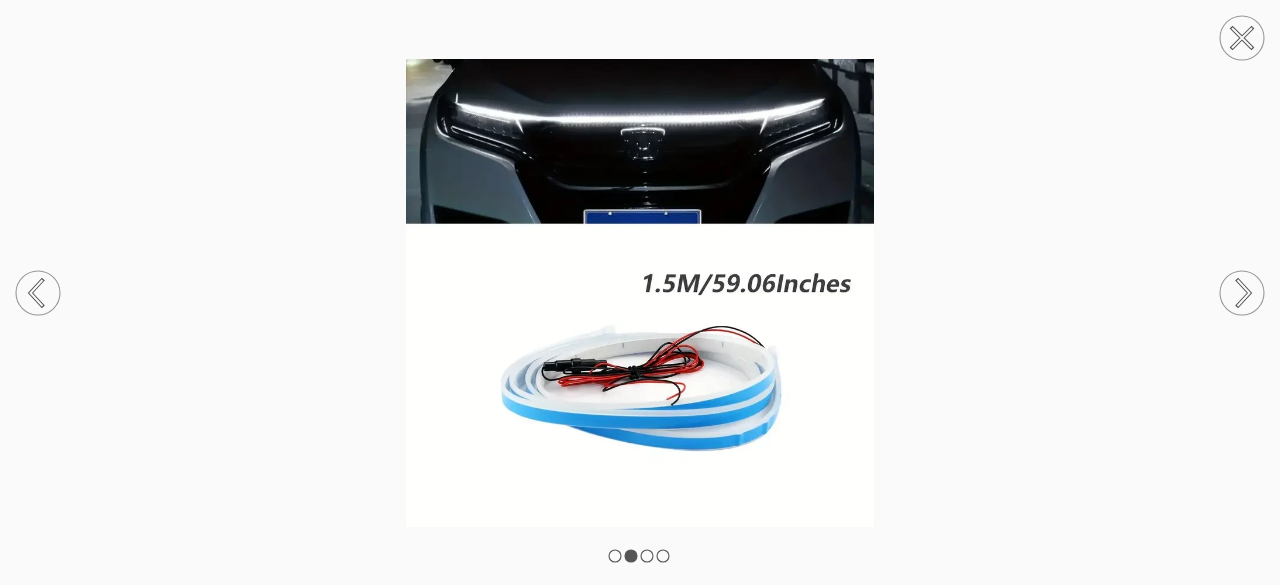click 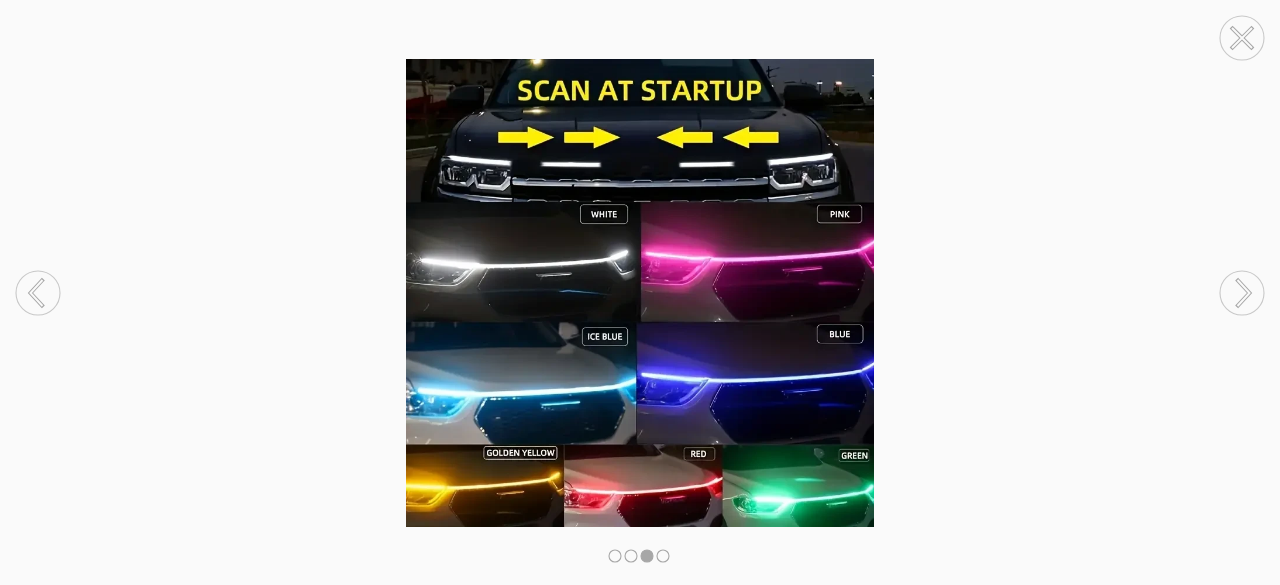 click at bounding box center [640, 293] 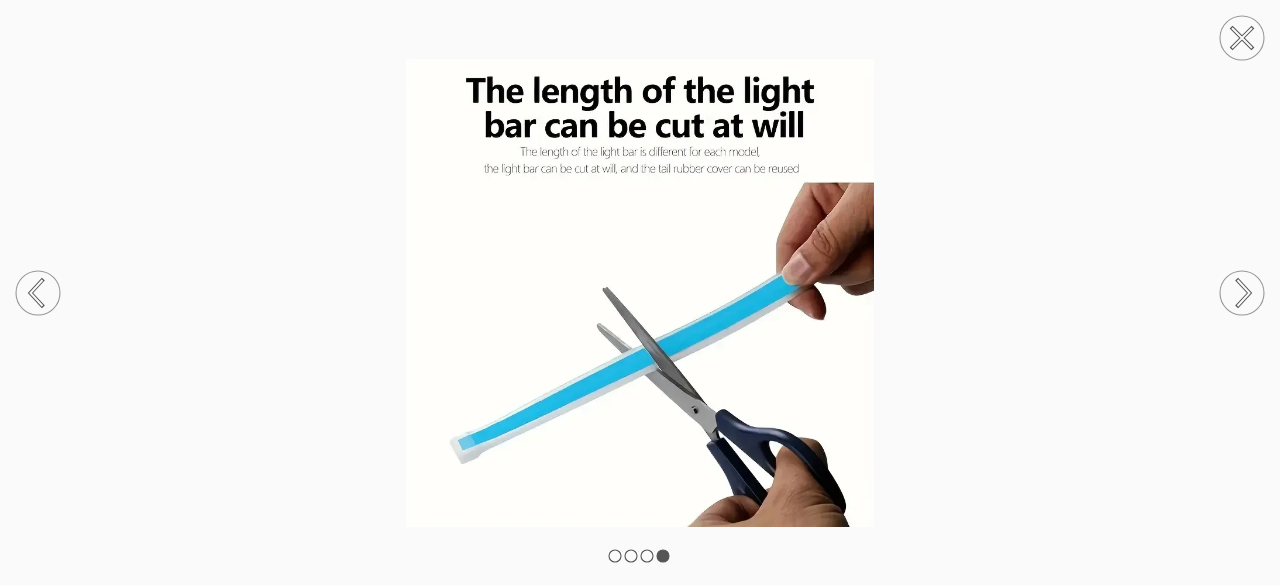 click 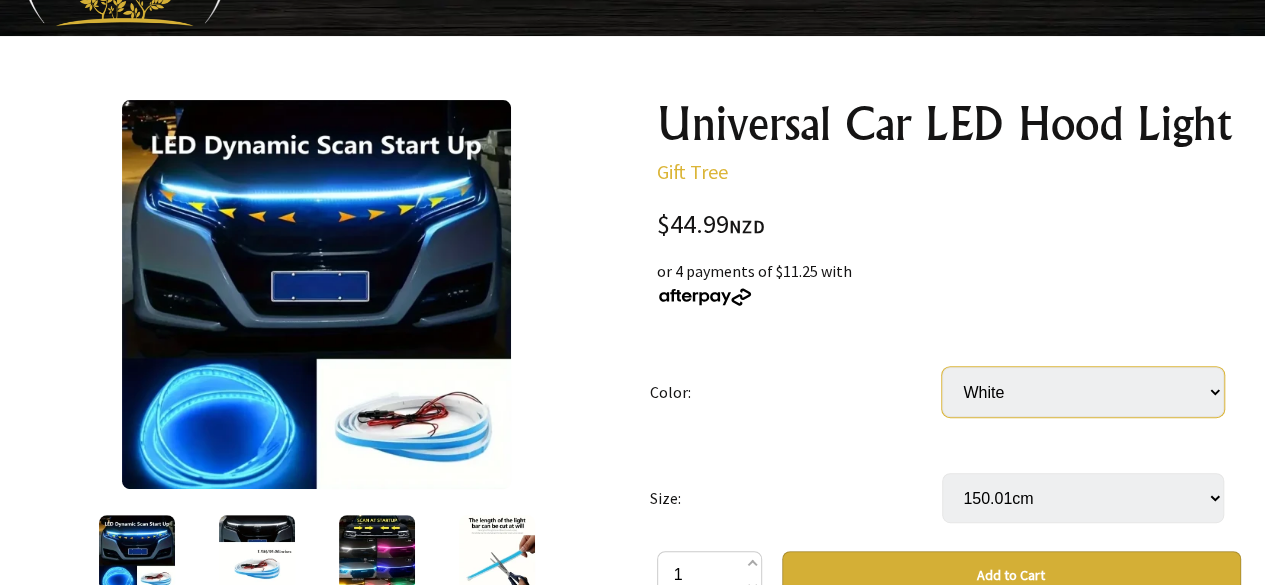 click on "White
Ice-blue" at bounding box center [1083, 392] 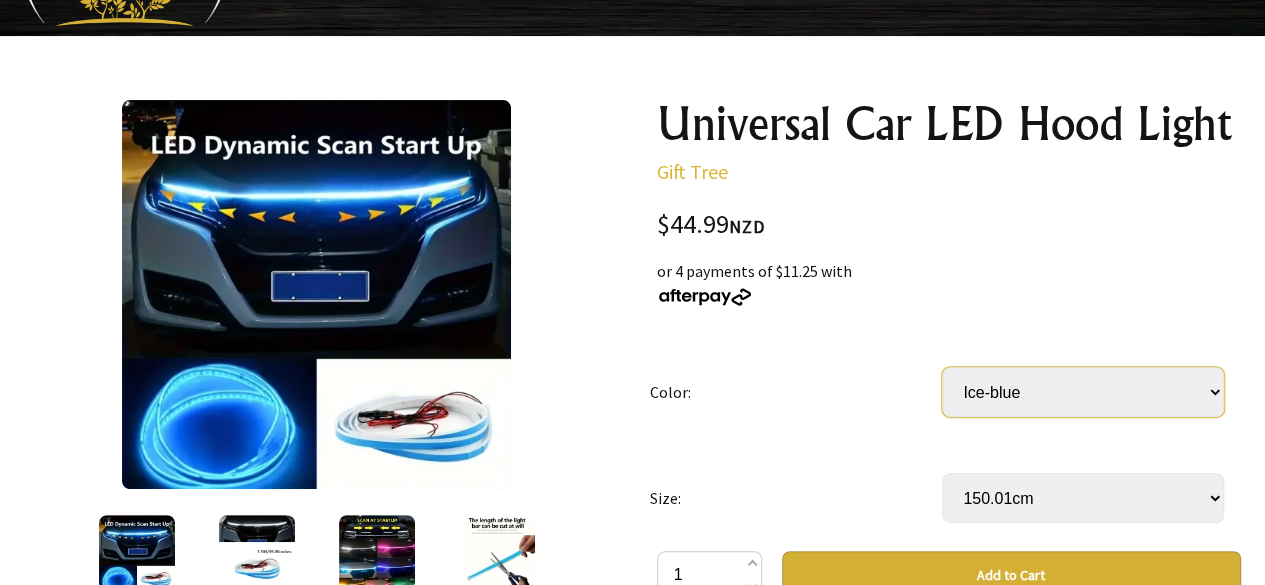 click on "White
Ice-blue" at bounding box center (1083, 392) 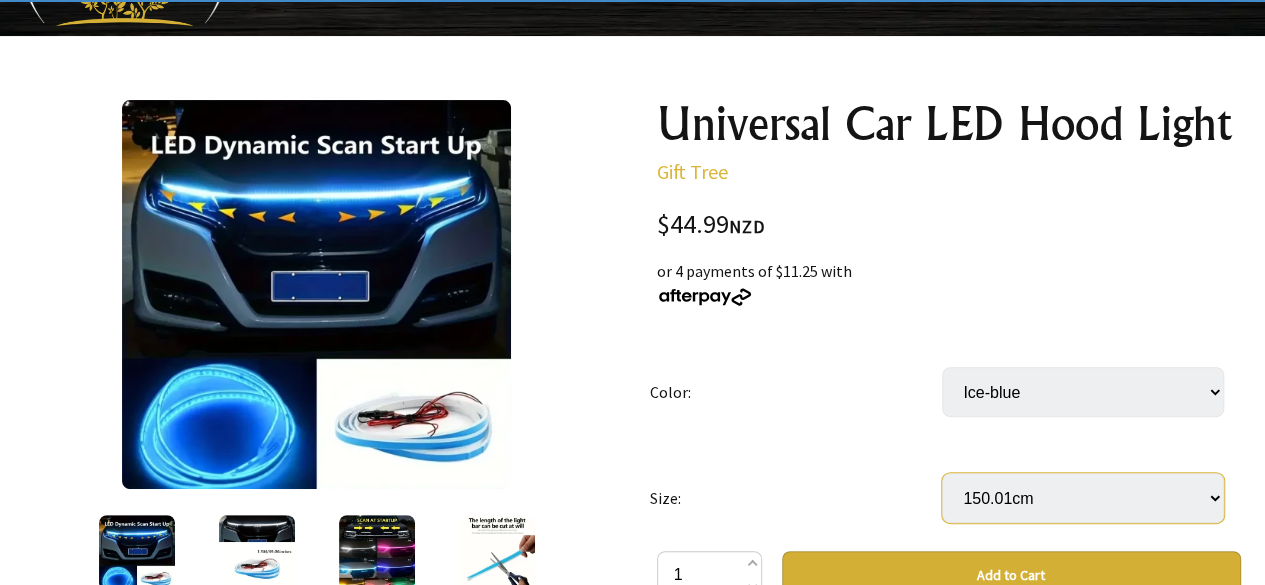 click on "150.01cm
180.01cm (+ $4.99)" at bounding box center (1083, 498) 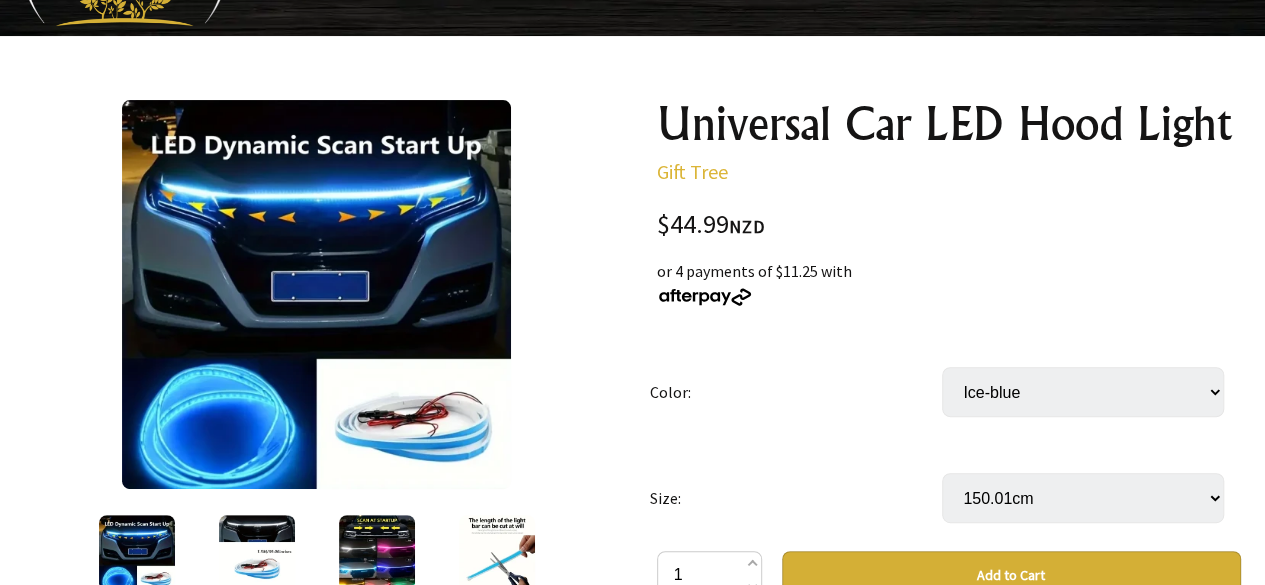 click on "150.01cm
180.01cm (+ $4.99)" at bounding box center [1083, 498] 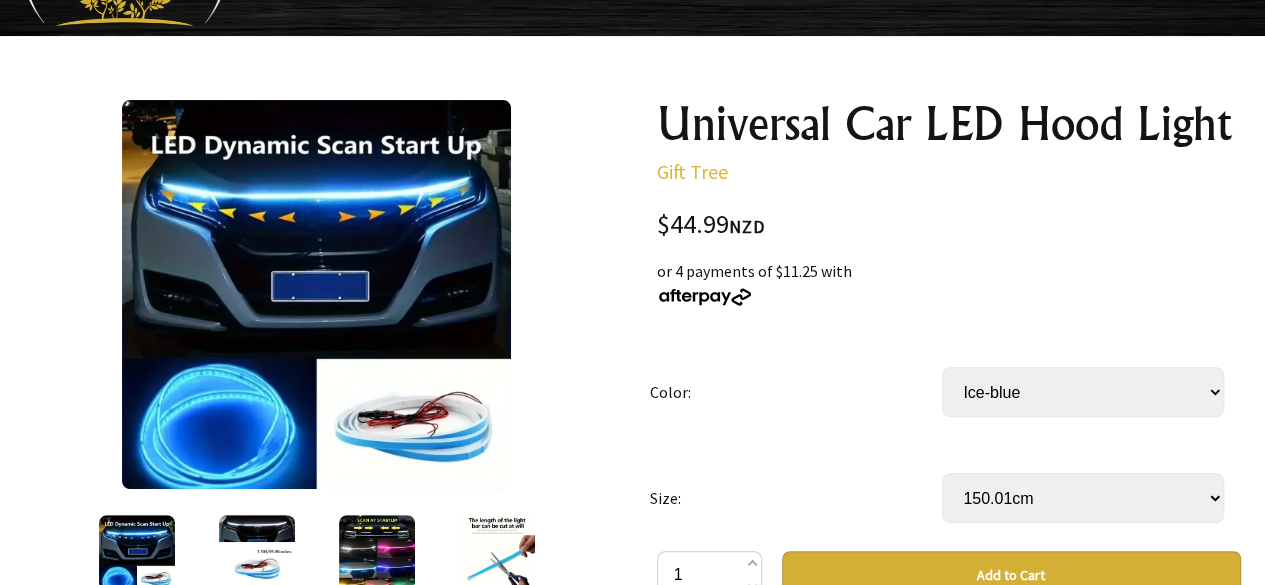 select on "180.01cm" 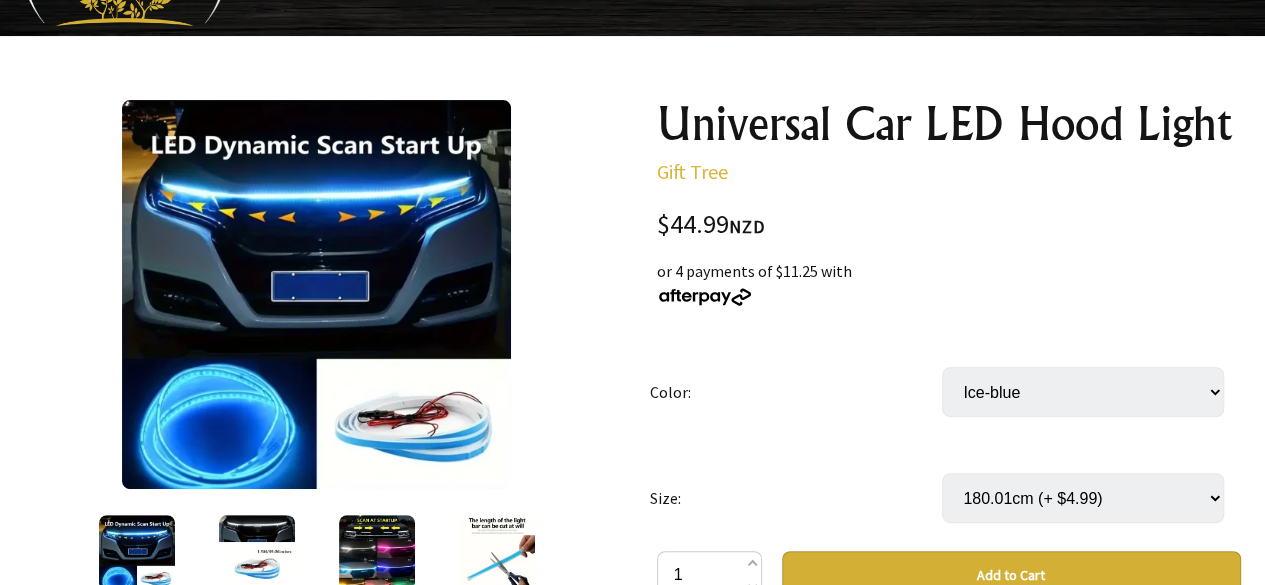 click on "150.01cm
180.01cm (+ $4.99)" at bounding box center [1083, 498] 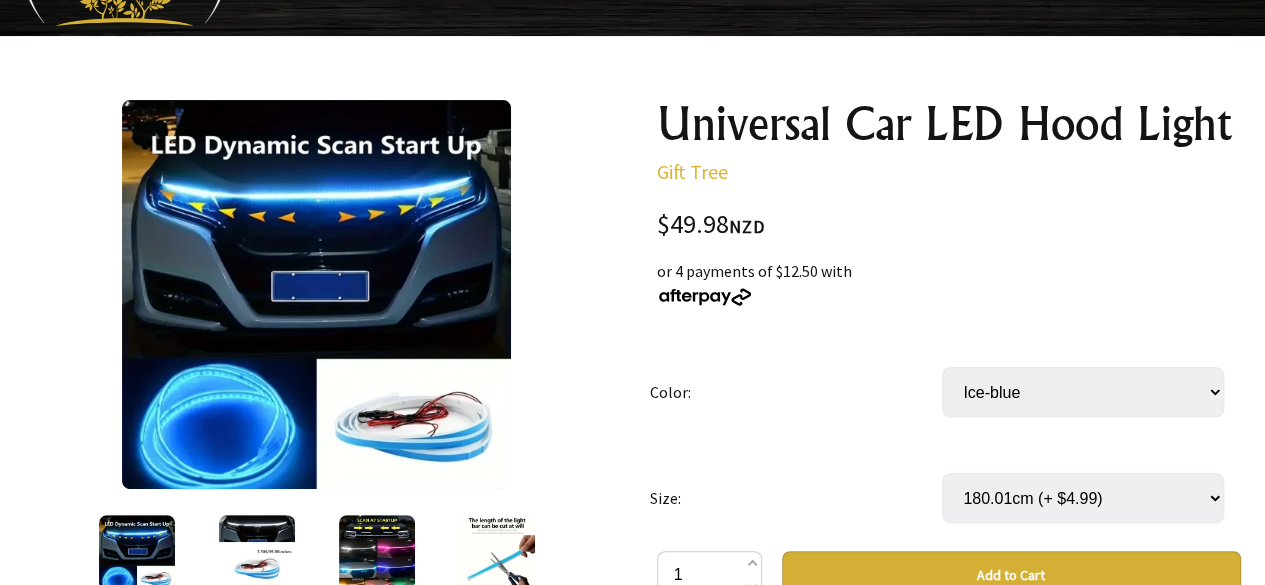 click on "Add to Cart" at bounding box center [1011, 575] 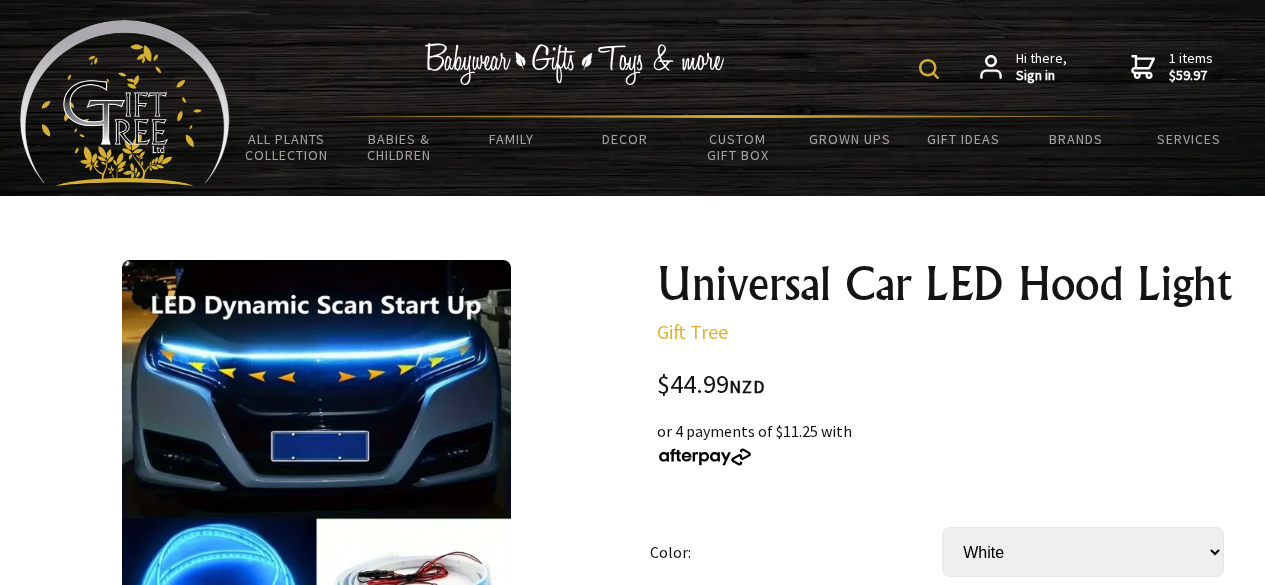 scroll, scrollTop: 119, scrollLeft: 0, axis: vertical 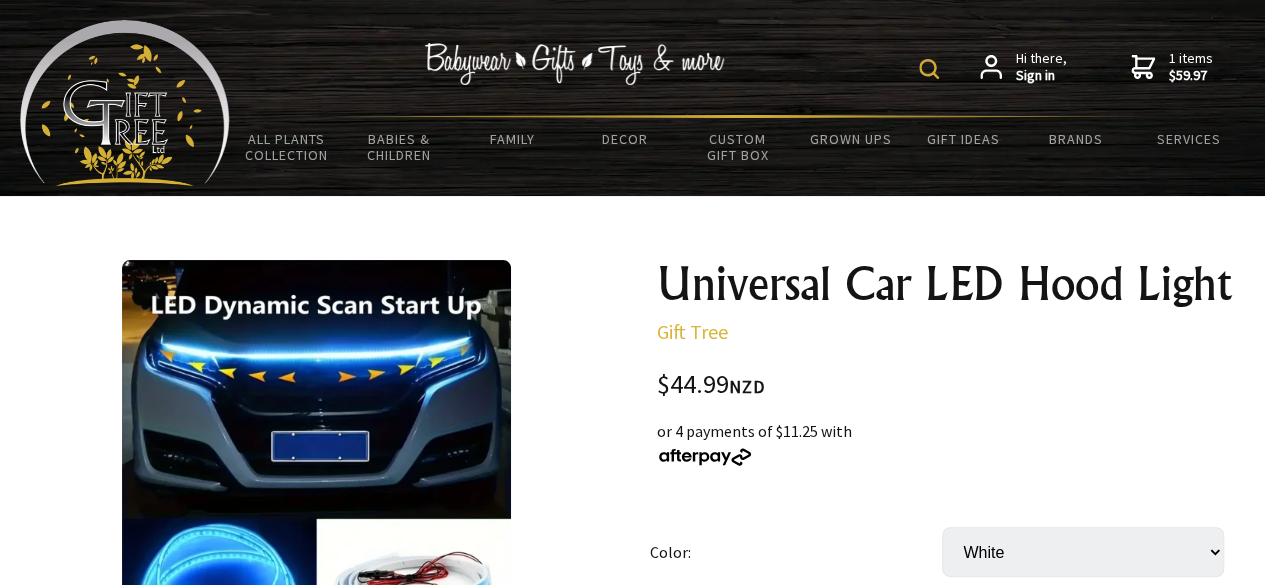 click on "1 items  $59.97" at bounding box center (1191, 67) 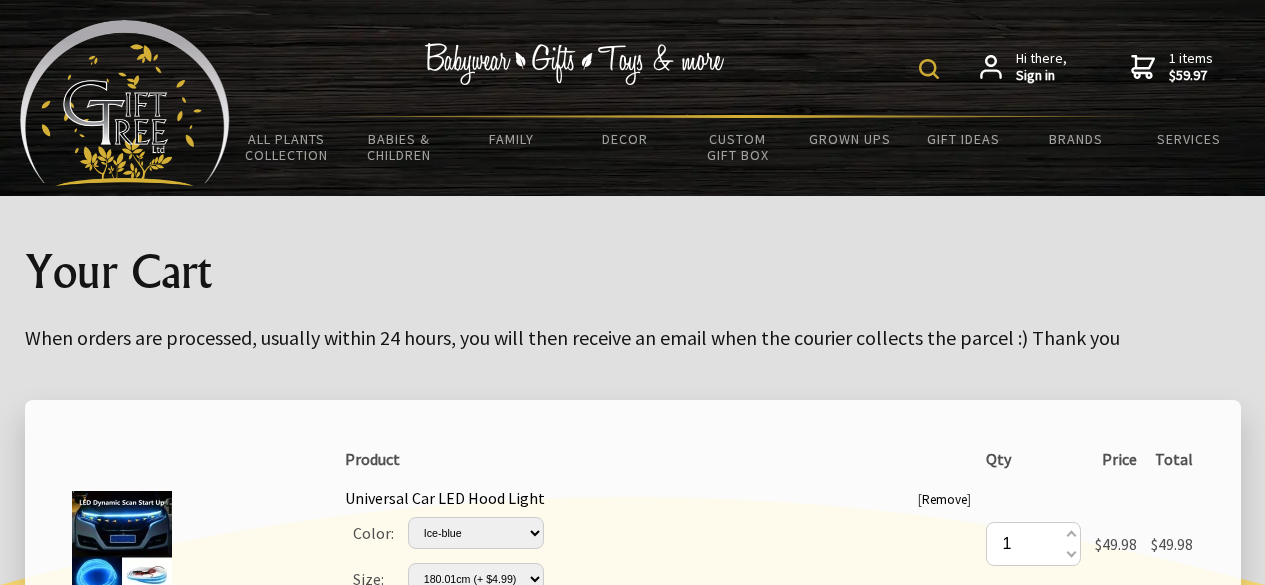 scroll, scrollTop: 0, scrollLeft: 0, axis: both 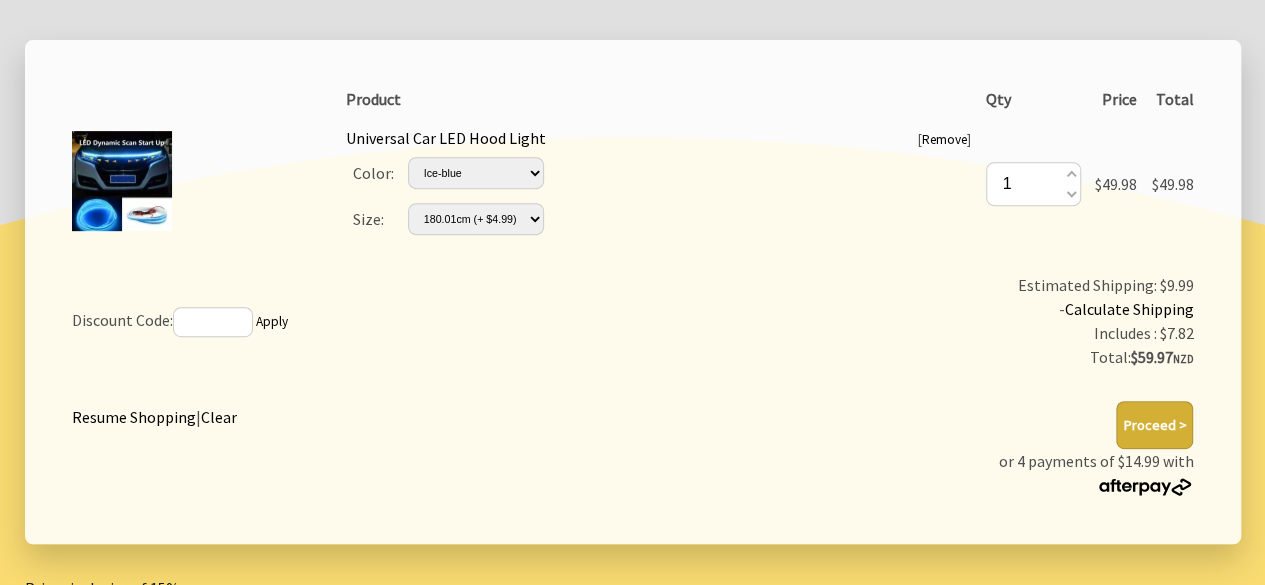 click on "Proceed >" at bounding box center (1154, 425) 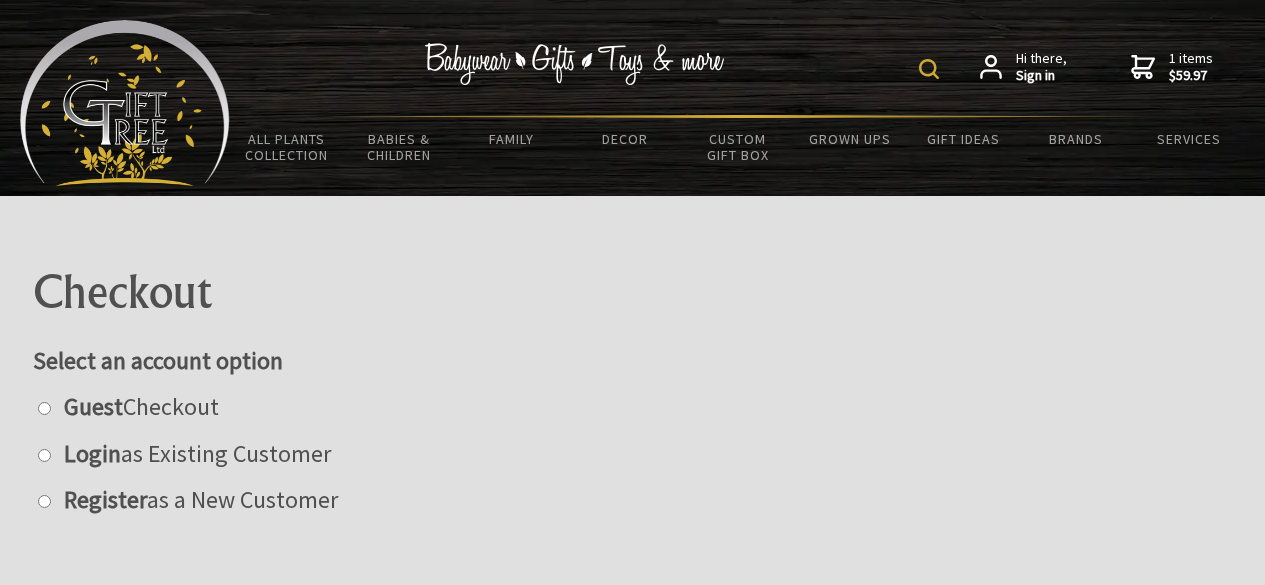 scroll, scrollTop: 0, scrollLeft: 0, axis: both 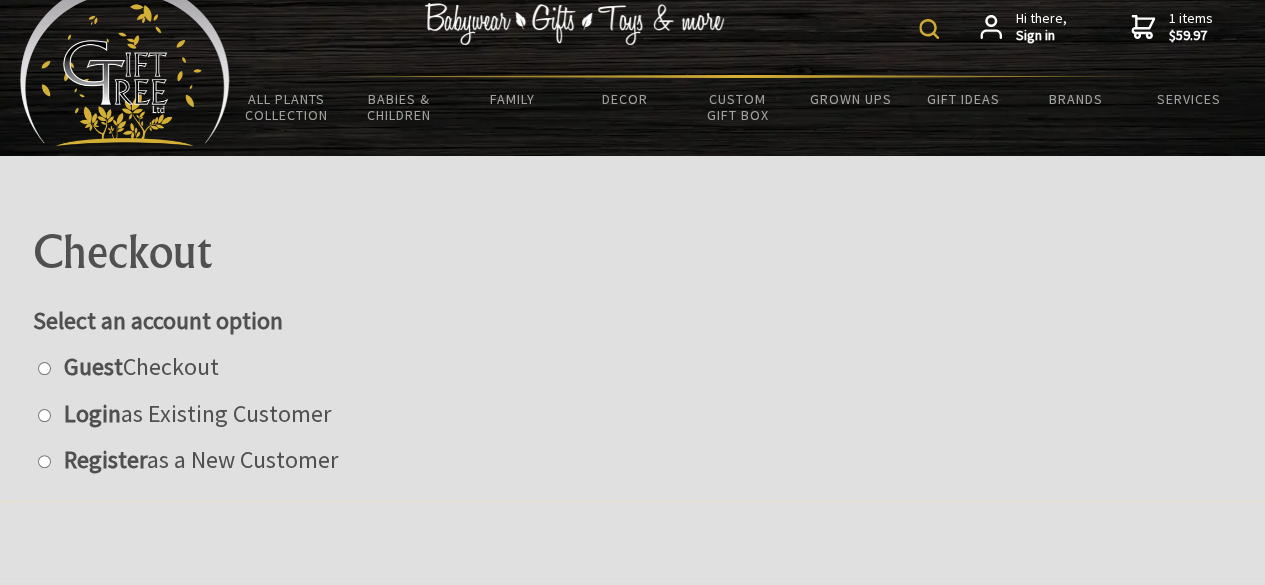 click at bounding box center [44, 368] 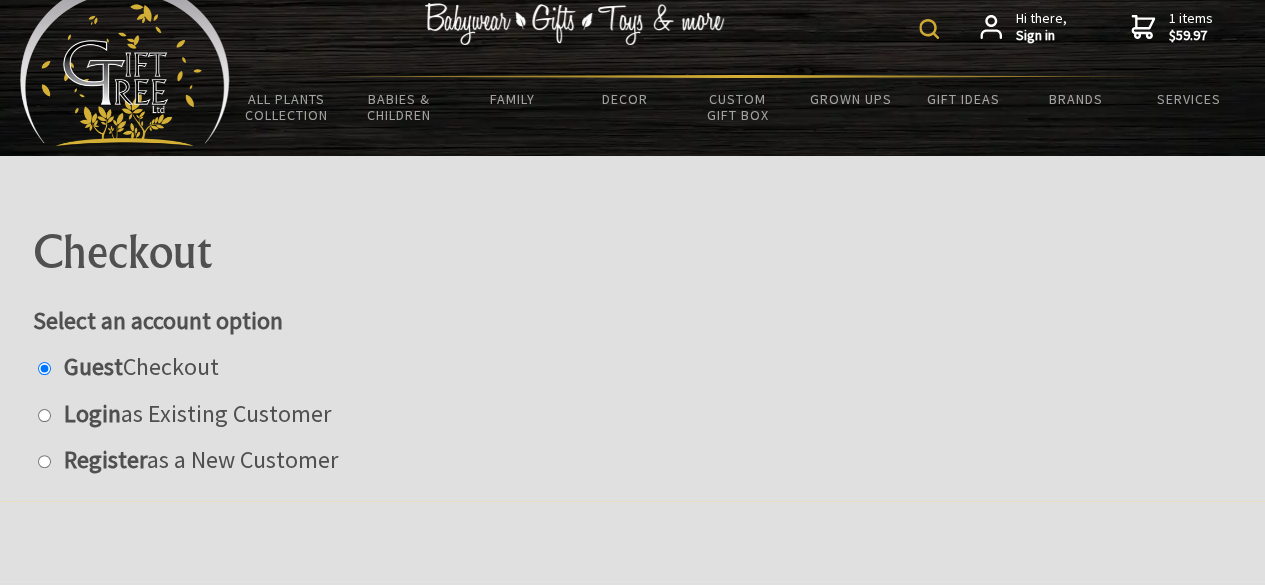 radio on "true" 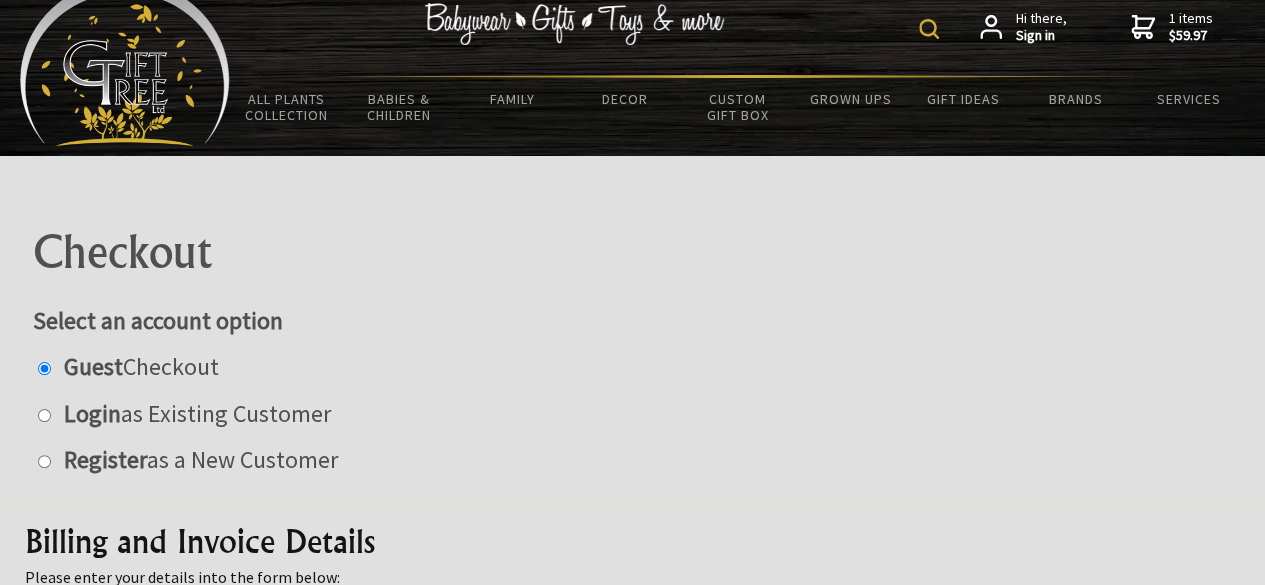 click at bounding box center (44, 415) 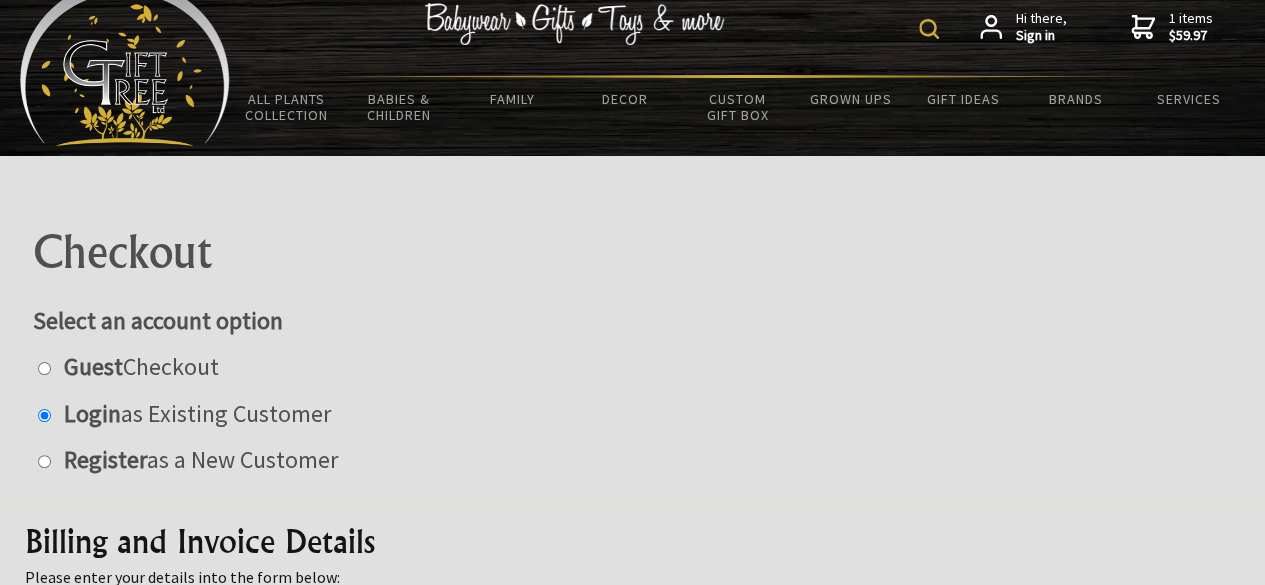 radio on "true" 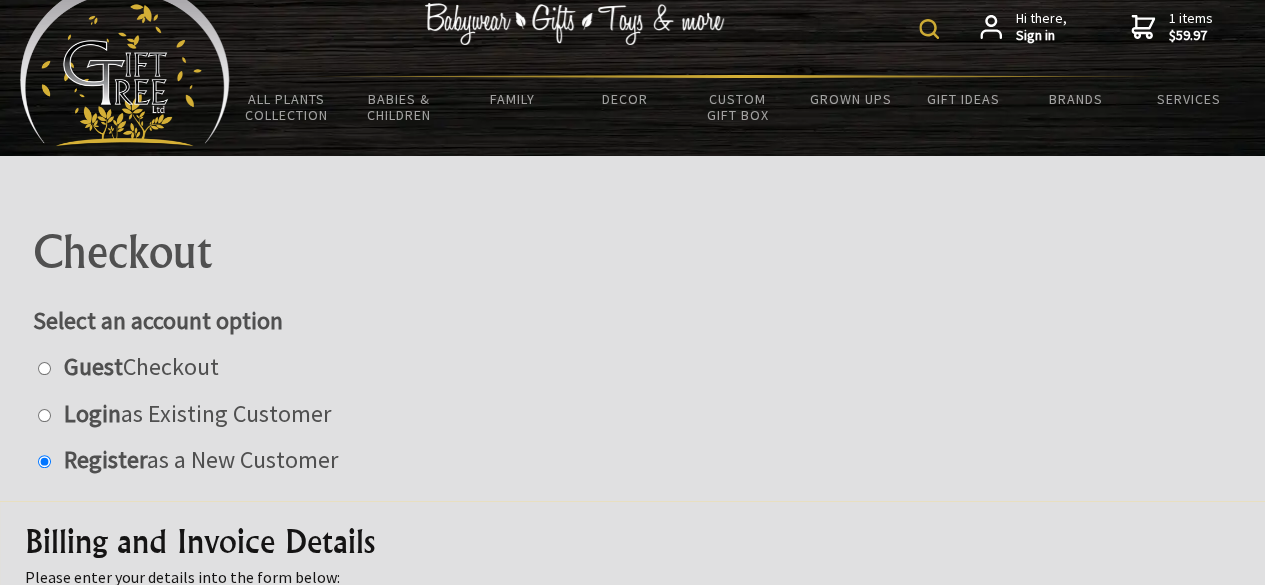 radio on "true" 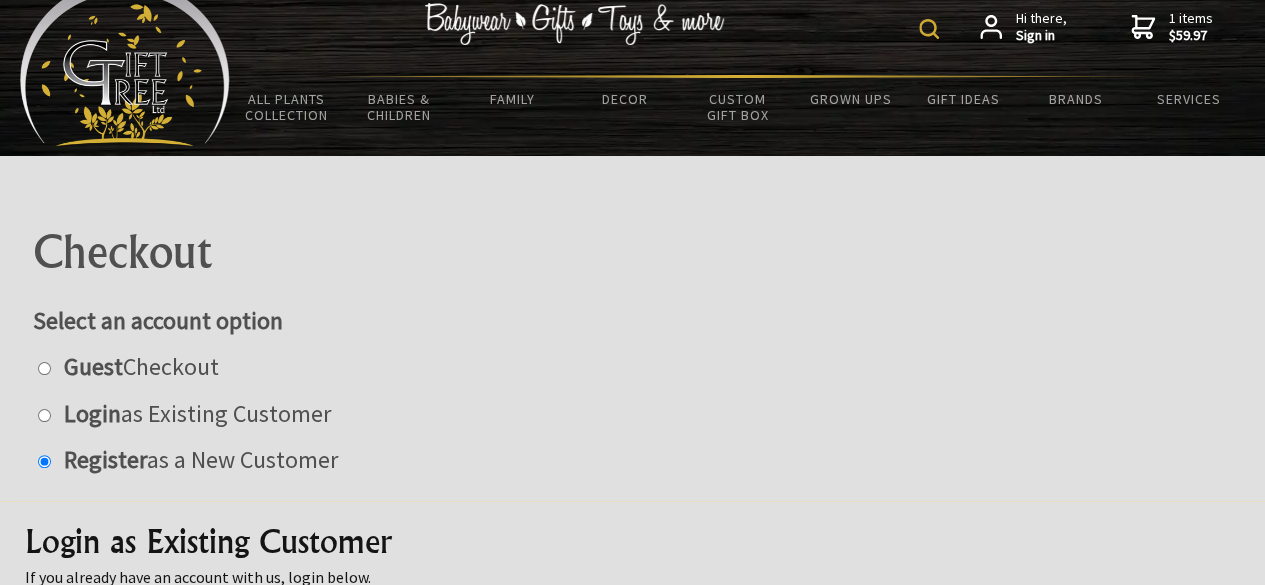 click at bounding box center [44, 368] 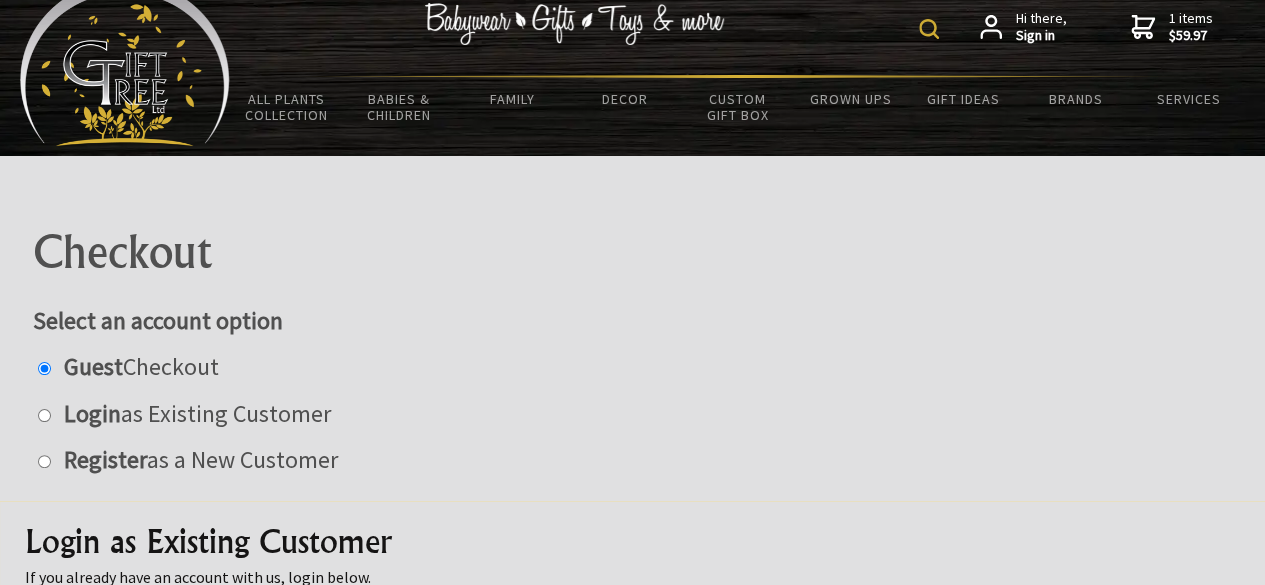 radio on "true" 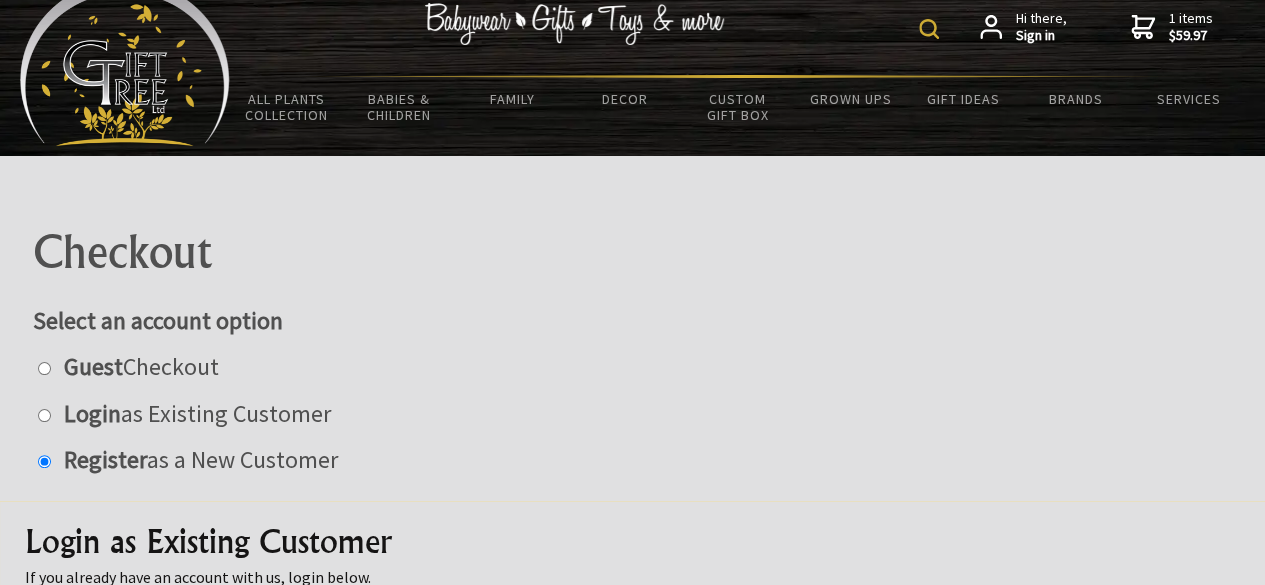 radio on "true" 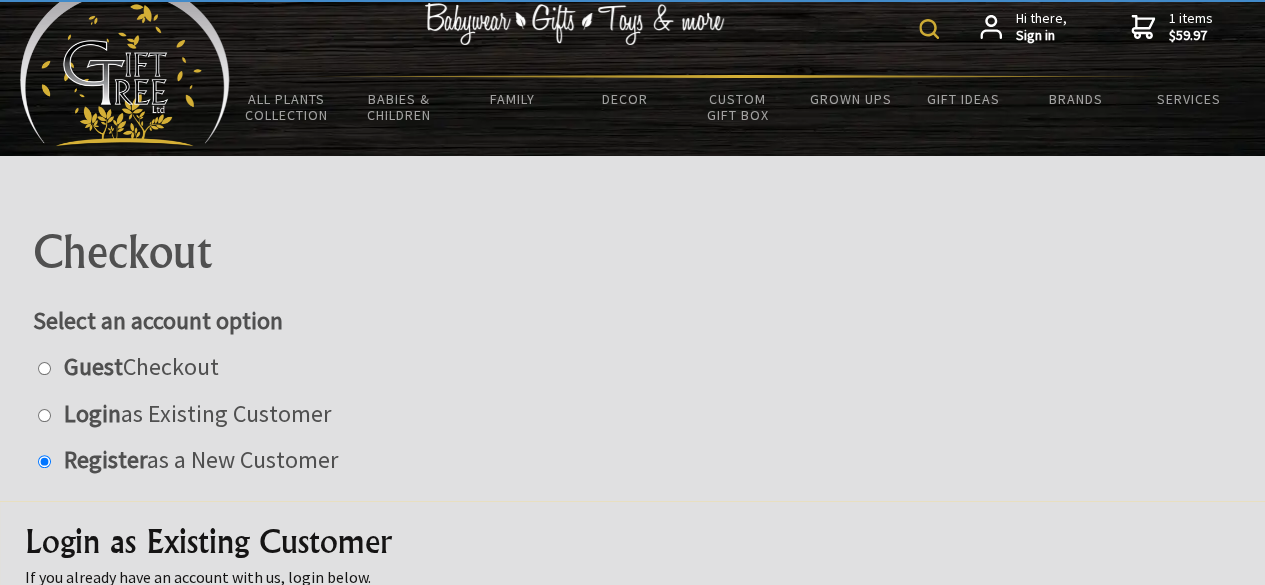 click at bounding box center (44, 415) 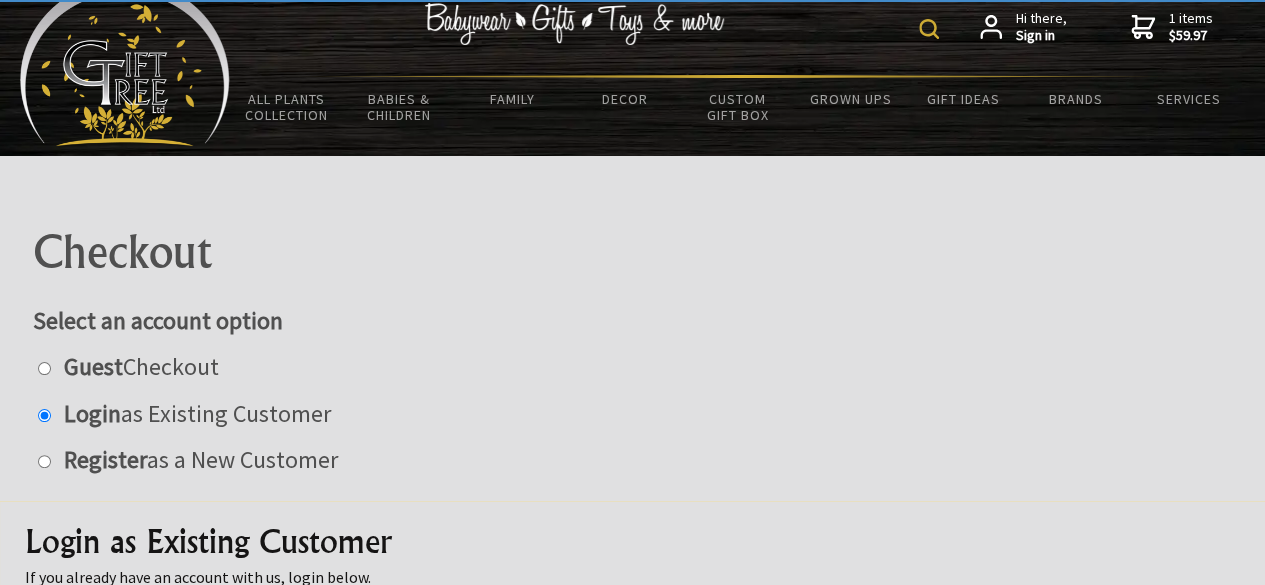 radio on "true" 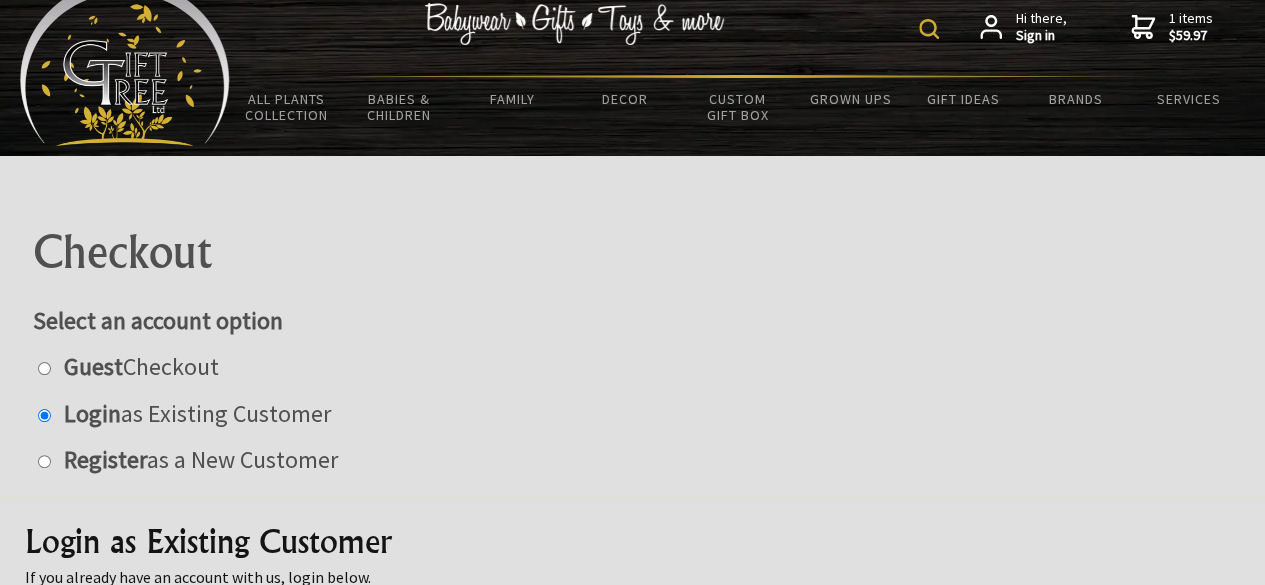 click at bounding box center [44, 368] 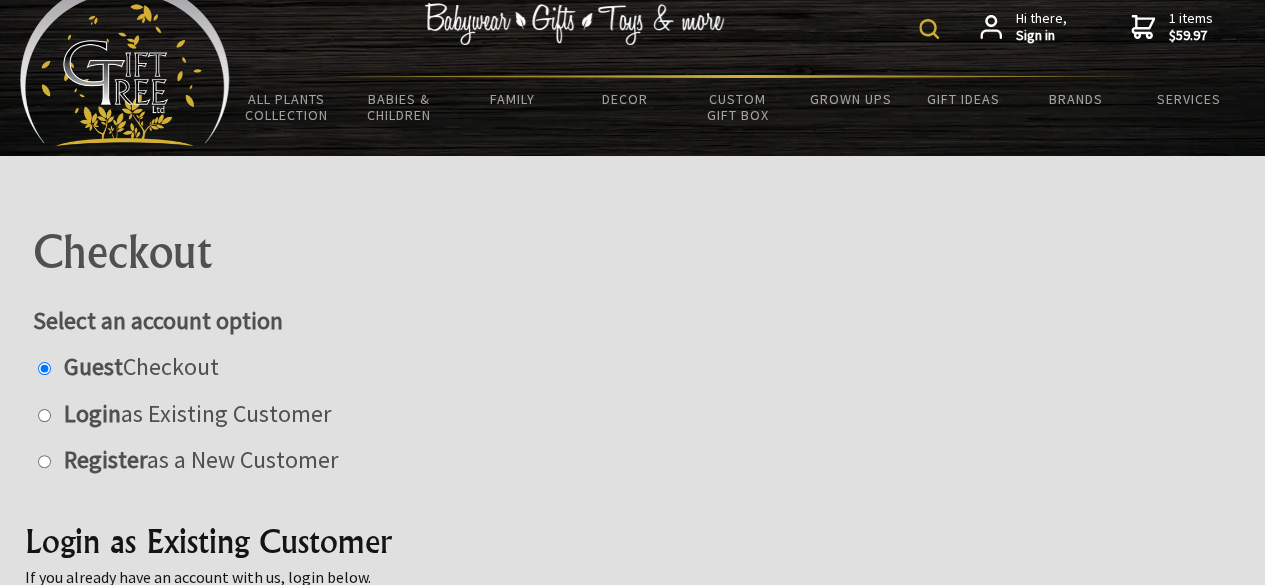 radio on "true" 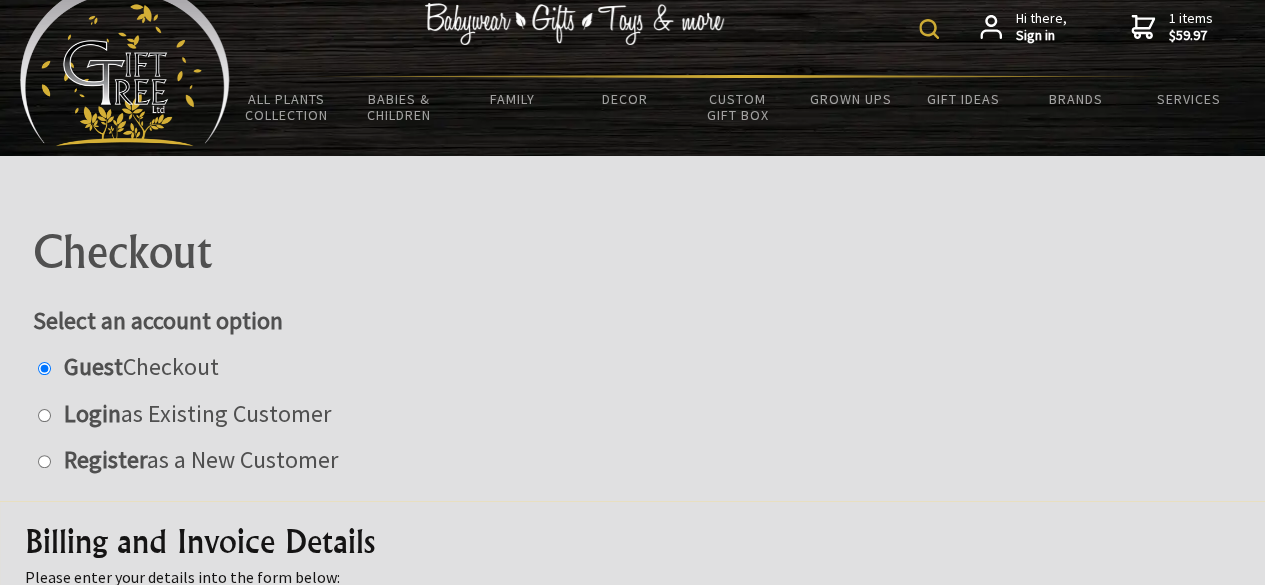 click on "Guest  Checkout" at bounding box center [633, 367] 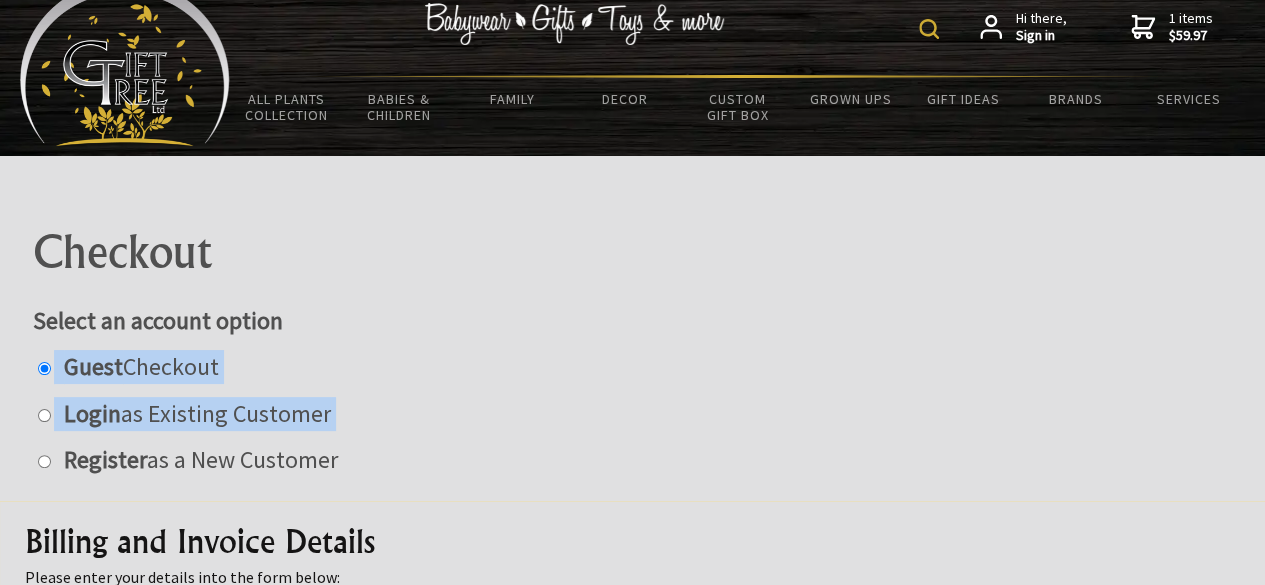 drag, startPoint x: 540, startPoint y: 358, endPoint x: 834, endPoint y: 422, distance: 300.88535 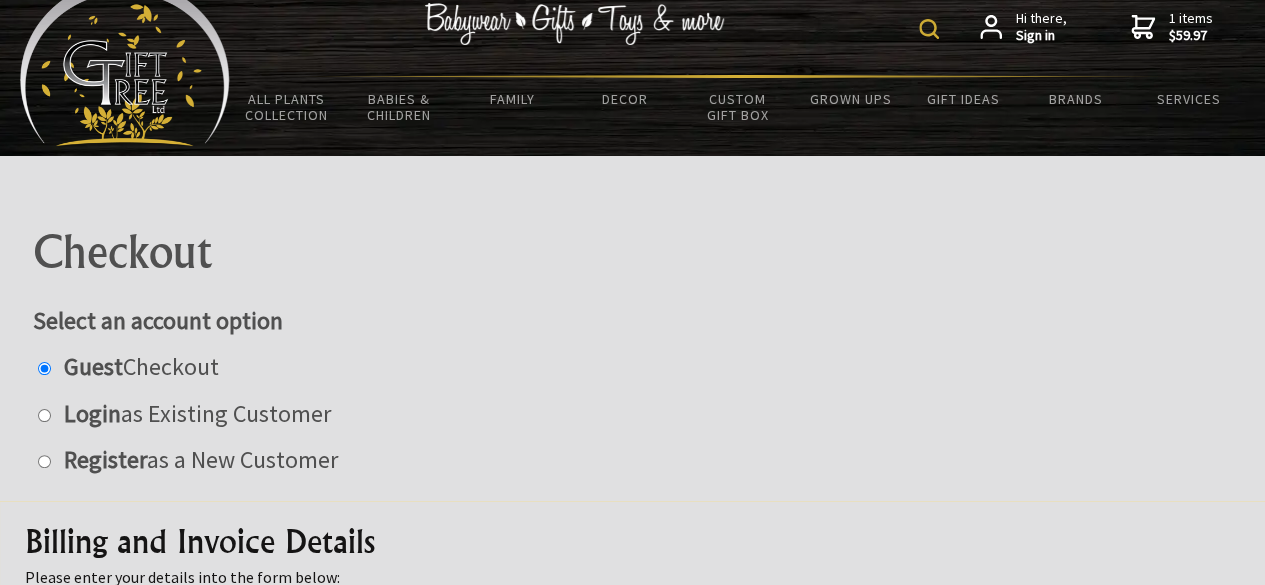 click on "4
2025-07-12T08:06:04.012Z
0
Checkout
Select an account option
Guest  Checkout
Login  as Existing Customer
Register  as a New Customer" at bounding box center [633, 328] 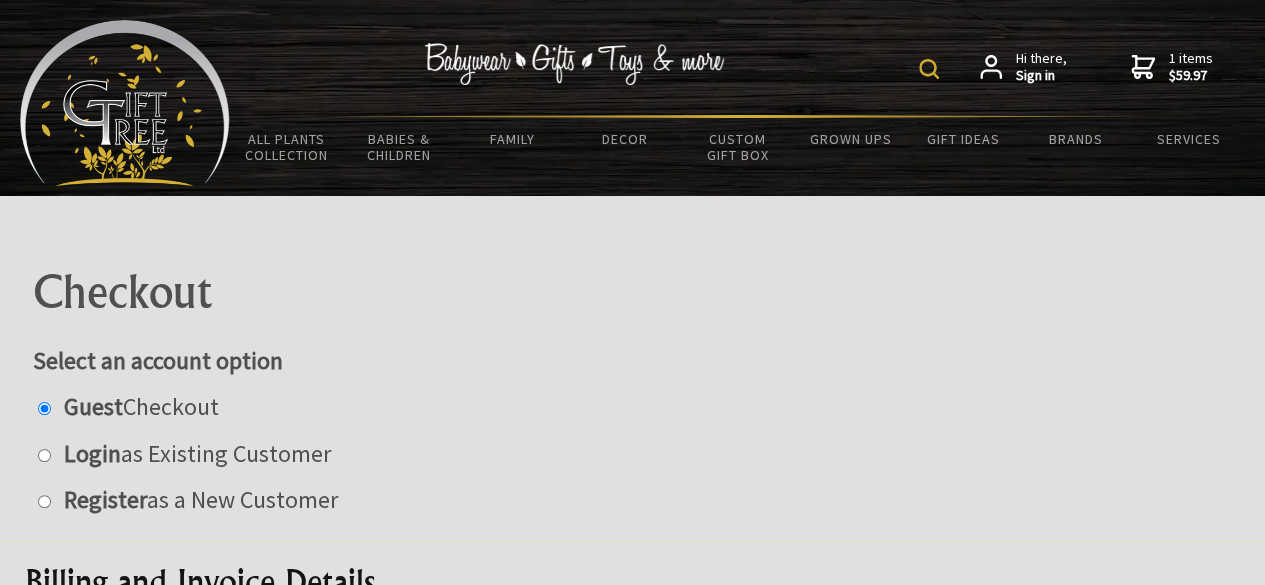 scroll, scrollTop: 0, scrollLeft: 0, axis: both 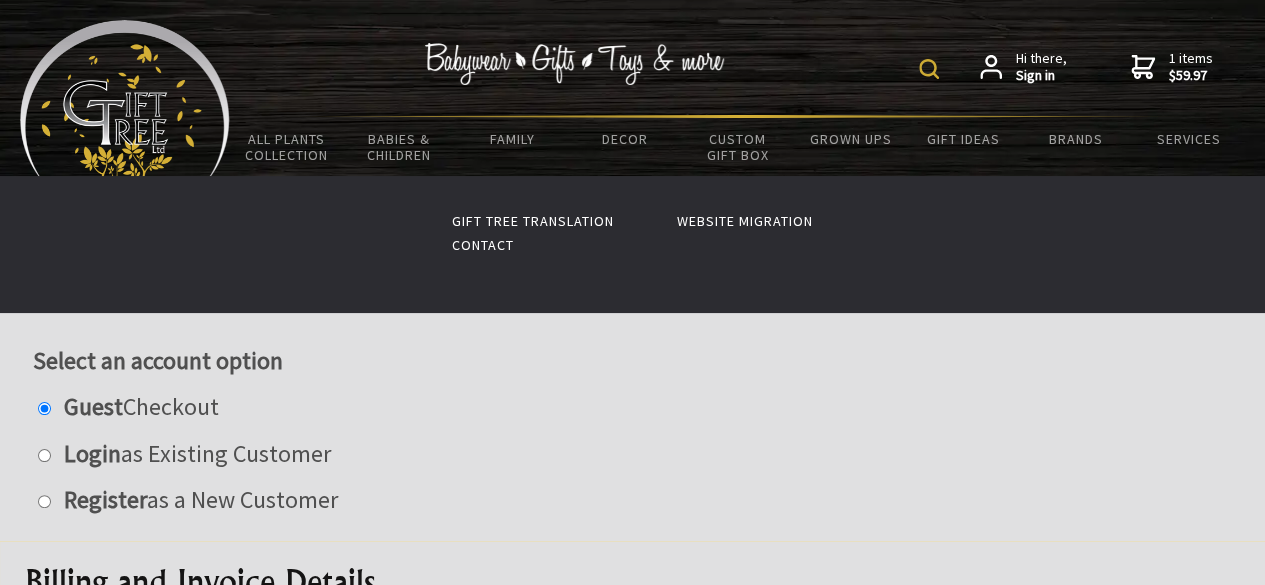 click on "Contact" at bounding box center (483, 245) 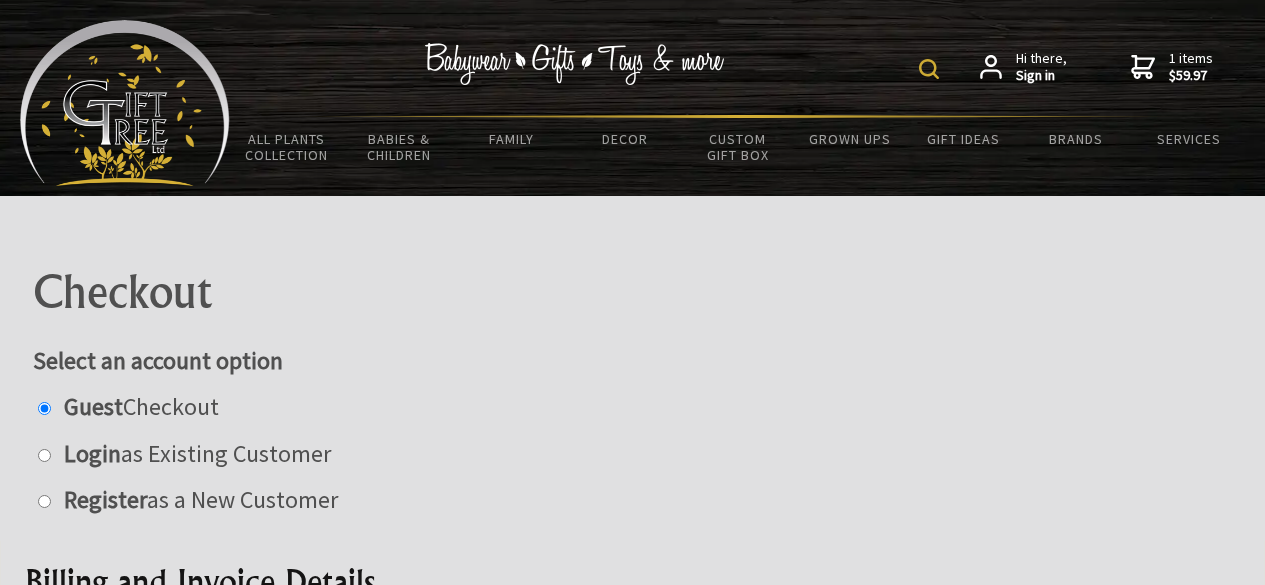 scroll, scrollTop: 40, scrollLeft: 0, axis: vertical 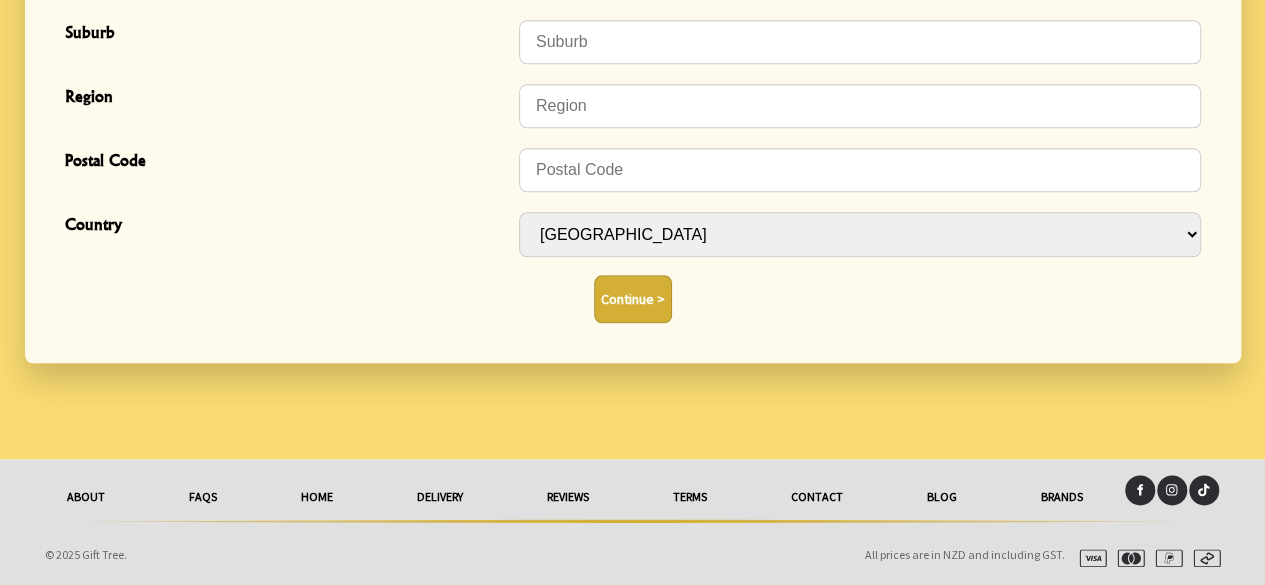 click on "Contact" at bounding box center (817, 497) 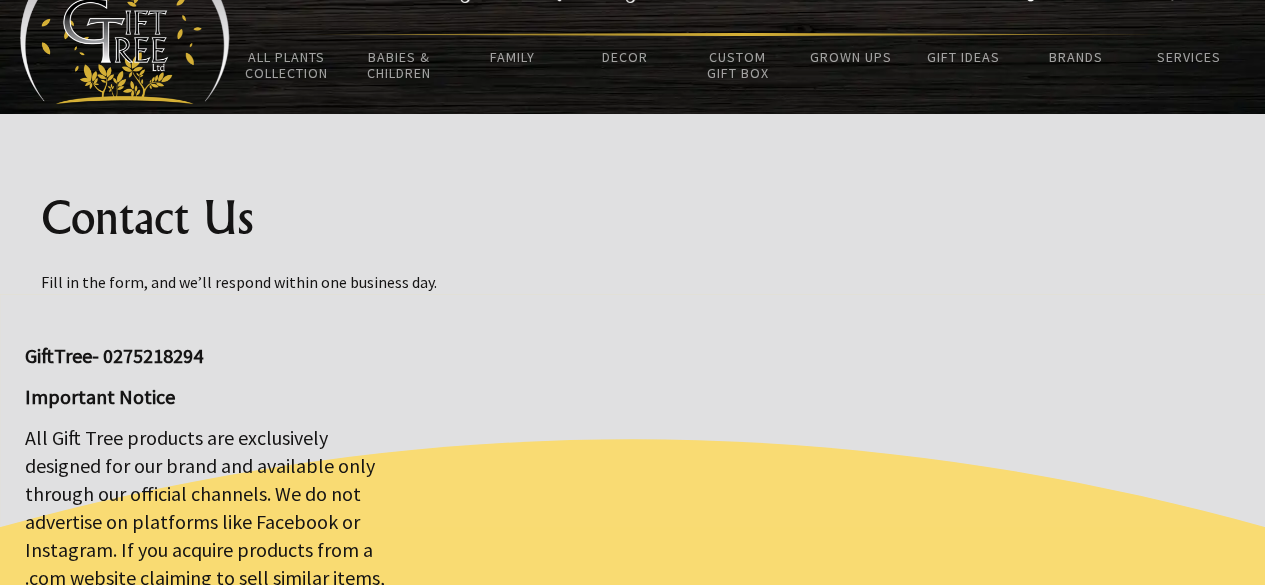 scroll, scrollTop: 0, scrollLeft: 0, axis: both 